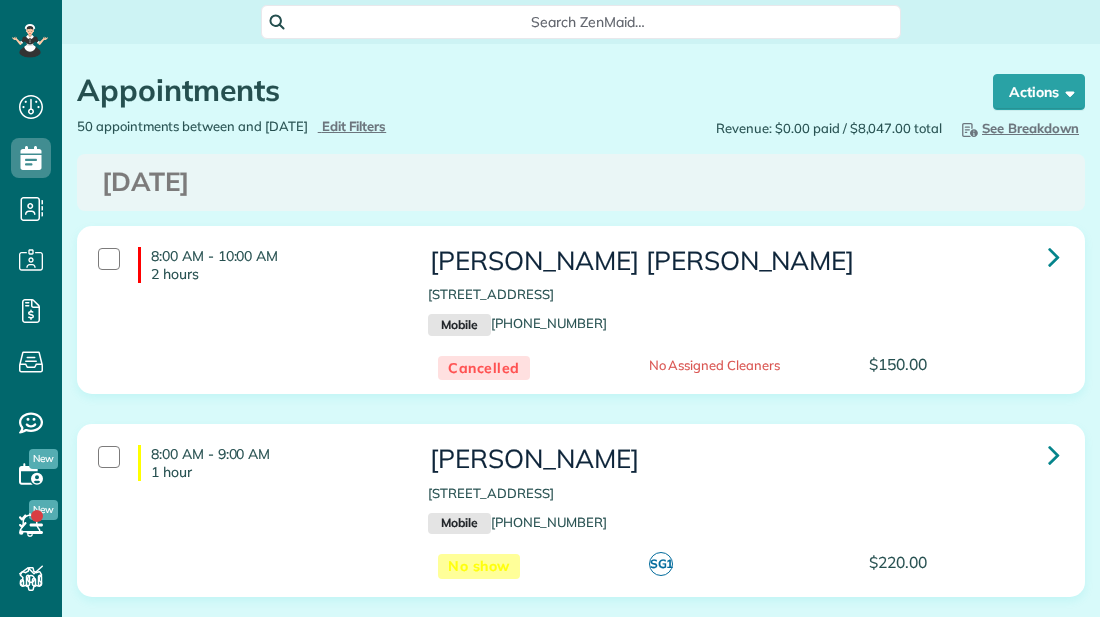 scroll, scrollTop: 0, scrollLeft: 0, axis: both 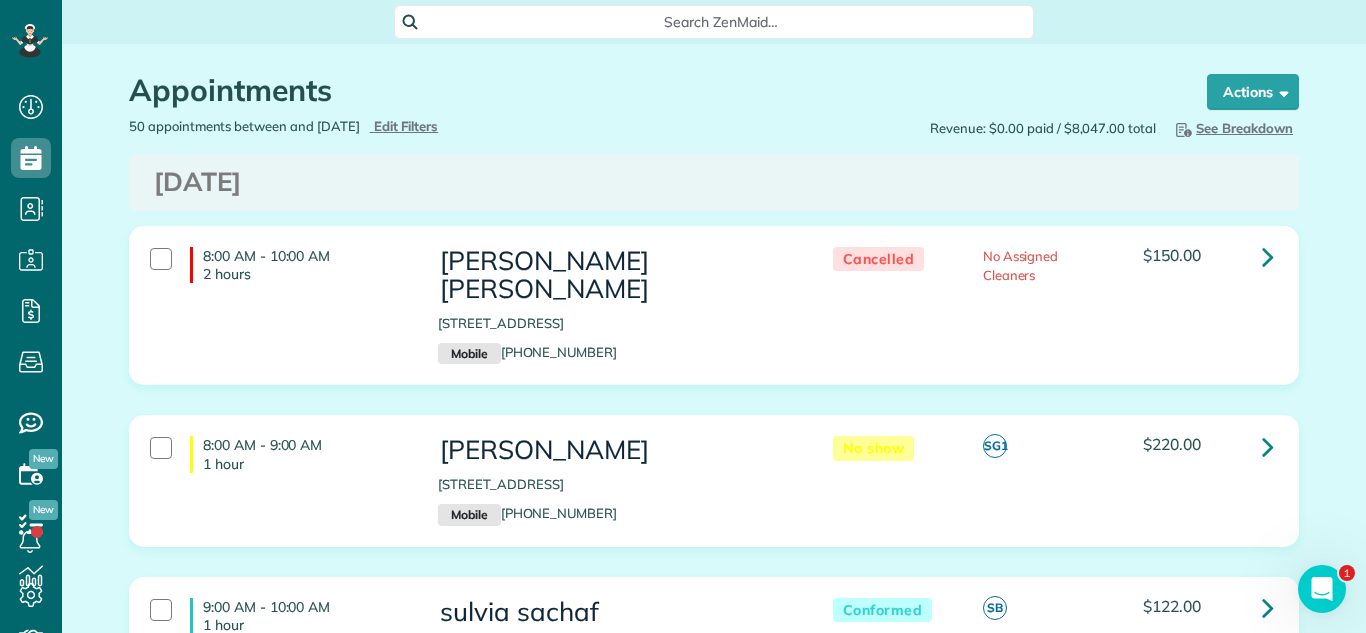 click on "8:00 AM - 10:00 AM
2 hours
Shah Alam
2 Itasca Road Apt 319 Itasca IL
Mobile
(847) 791-7476
Cancelled
No Assigned Cleaners
$150.00" at bounding box center (714, 321) 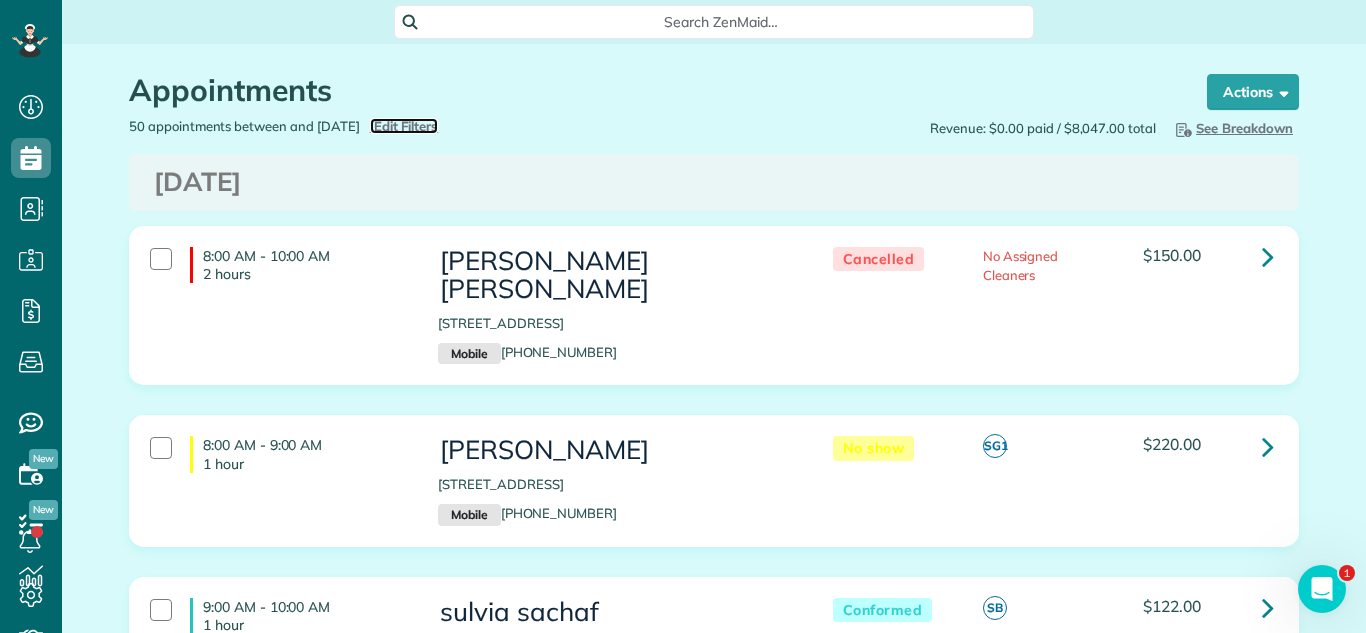 click on "Edit Filters" at bounding box center [406, 126] 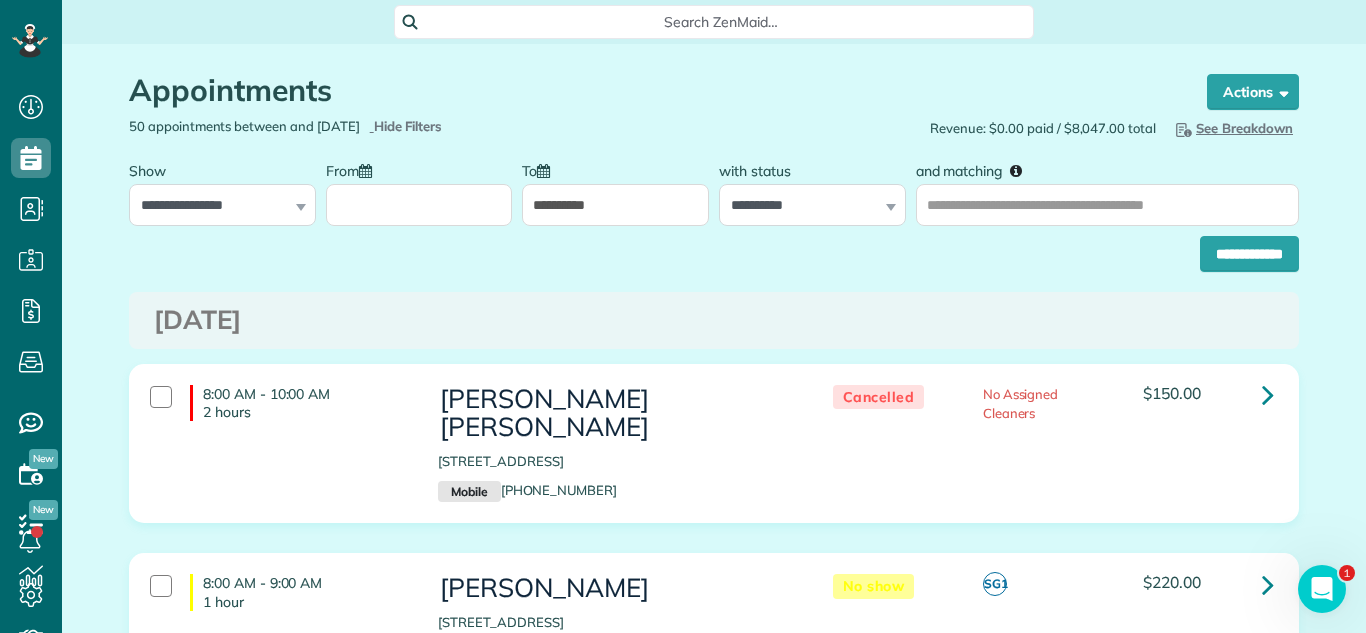 click on "From" at bounding box center [419, 205] 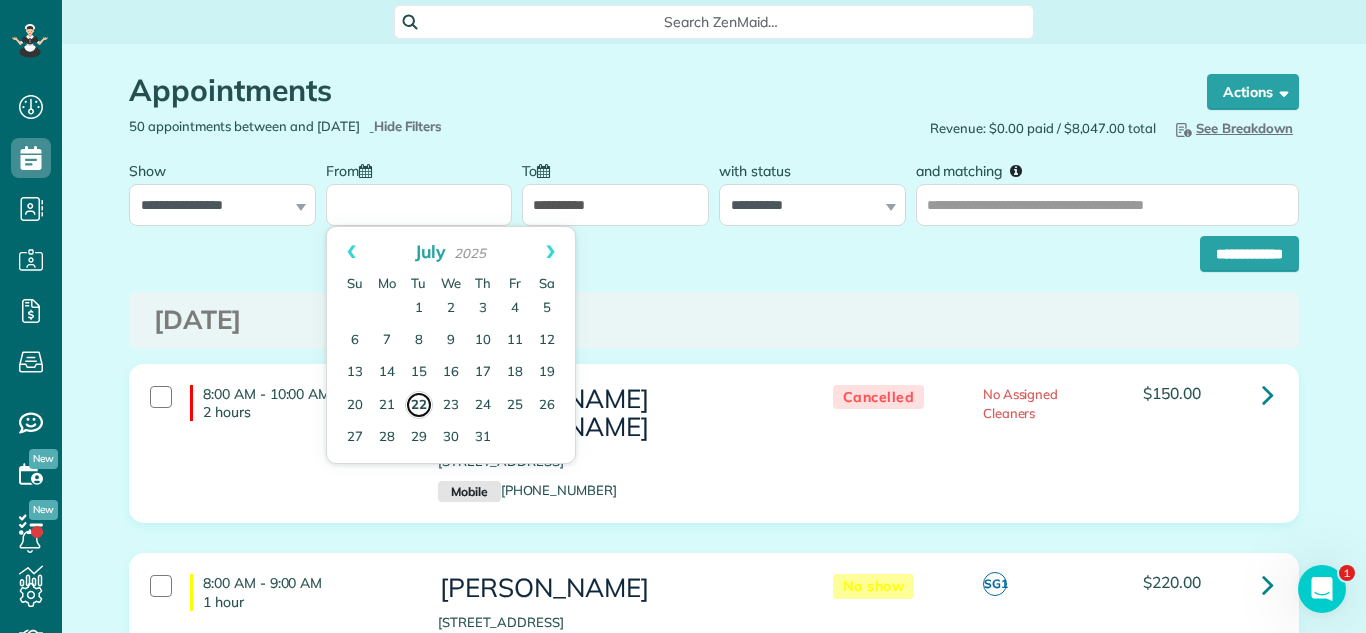 click on "22" at bounding box center [419, 405] 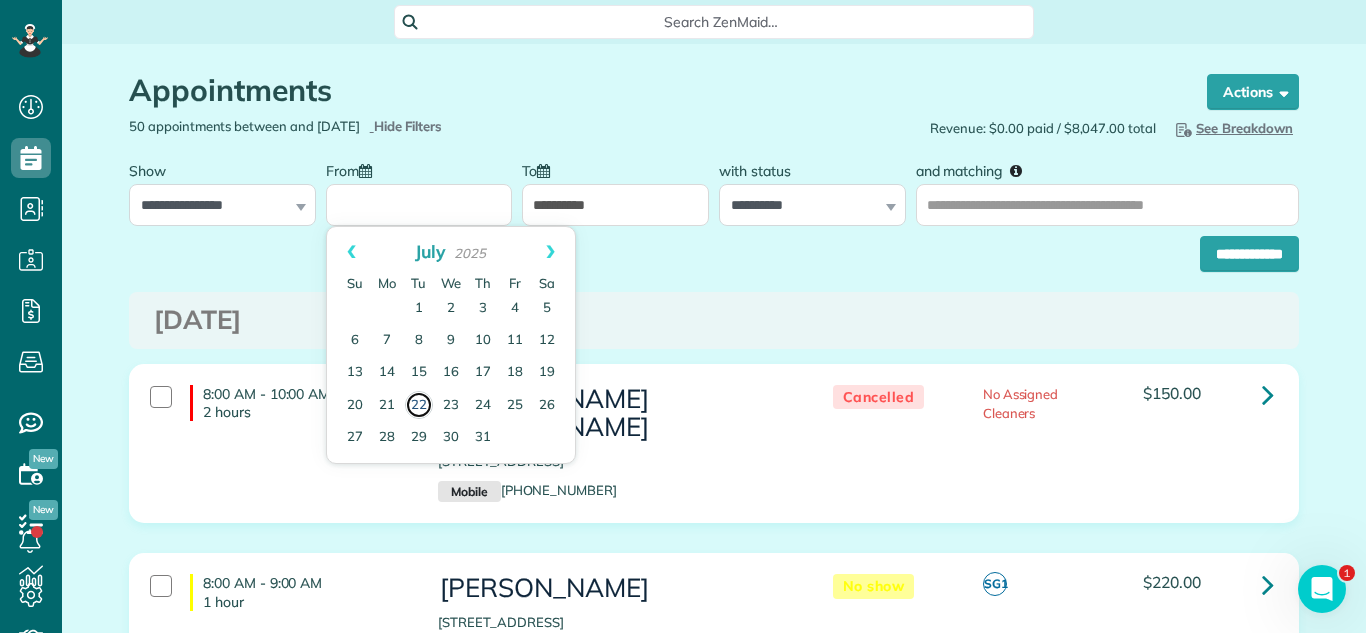 type on "**********" 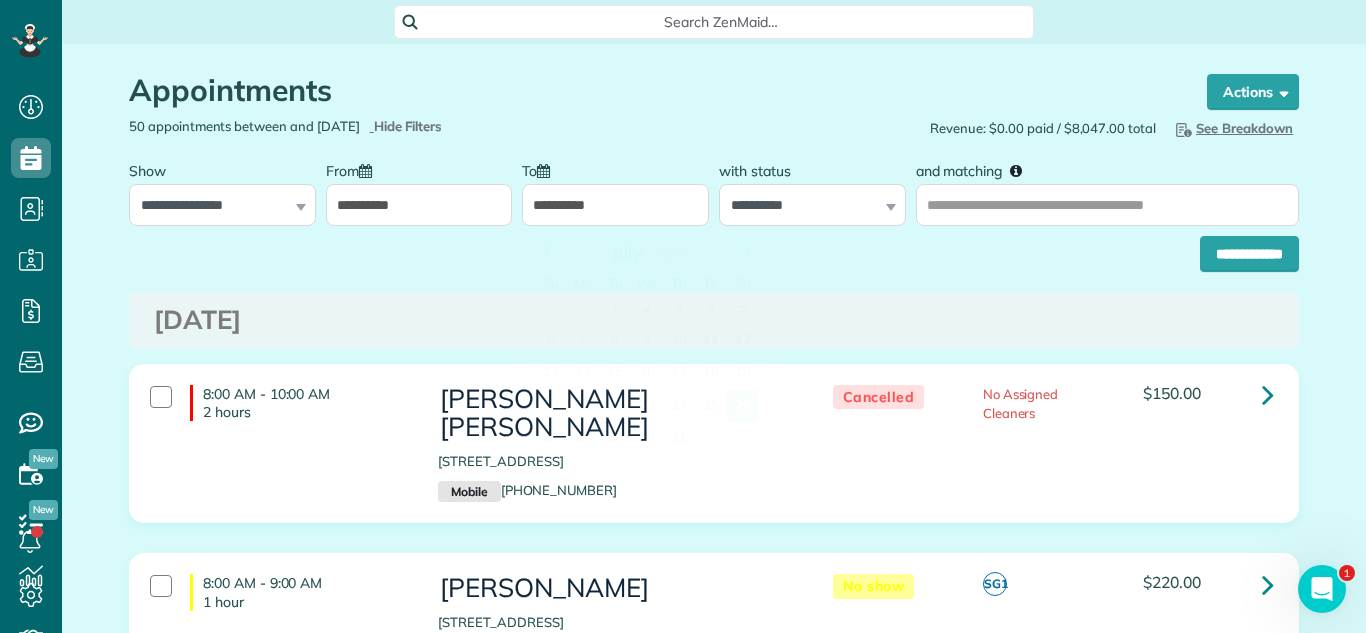 click on "**********" at bounding box center [615, 205] 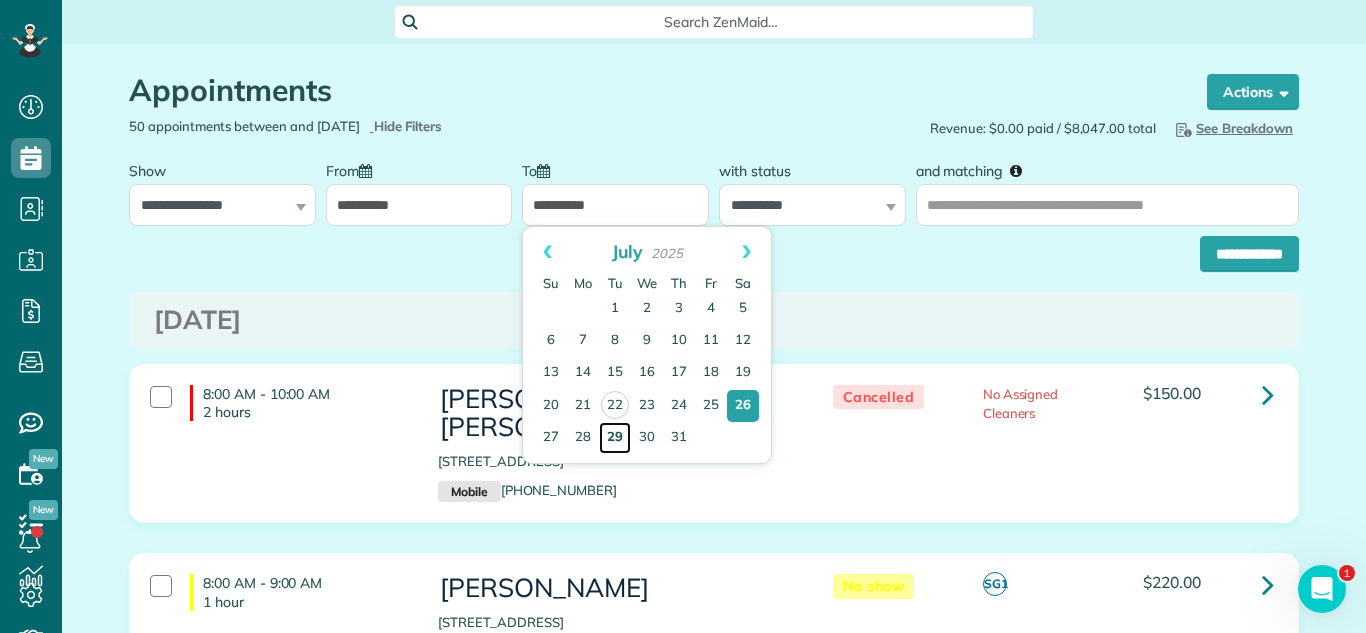 click on "29" at bounding box center [615, 438] 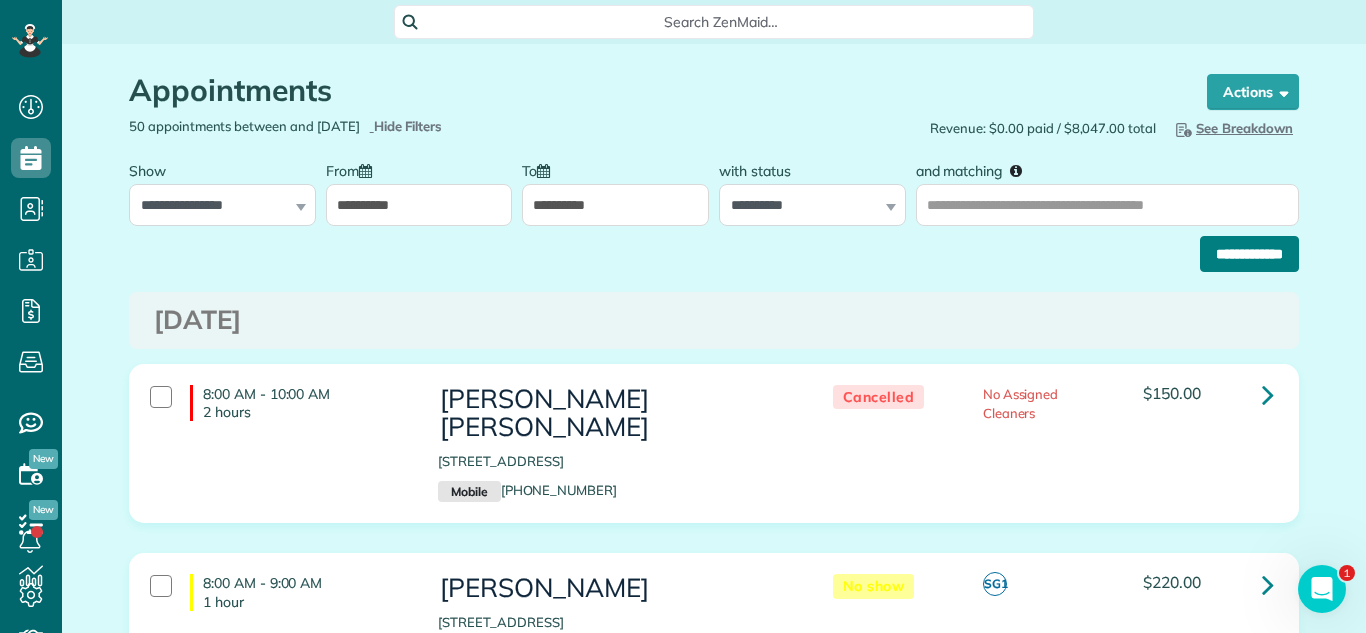 click on "**********" at bounding box center [1249, 254] 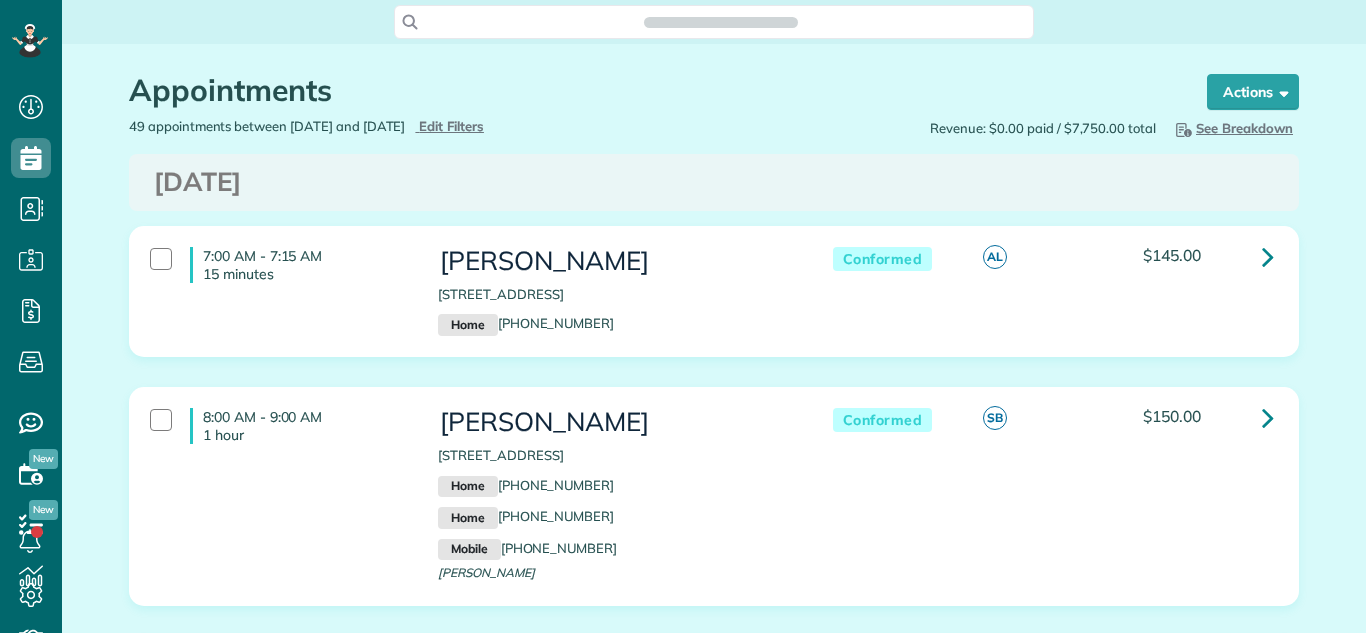 scroll, scrollTop: 0, scrollLeft: 0, axis: both 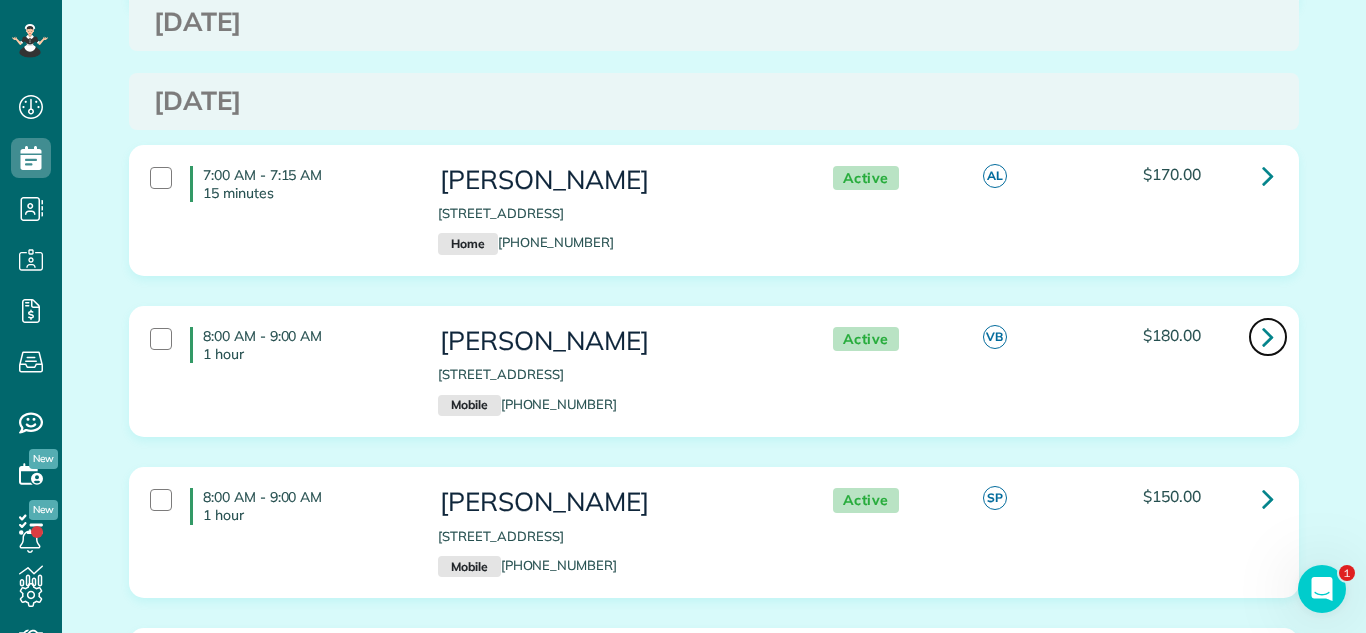 click at bounding box center (1268, 337) 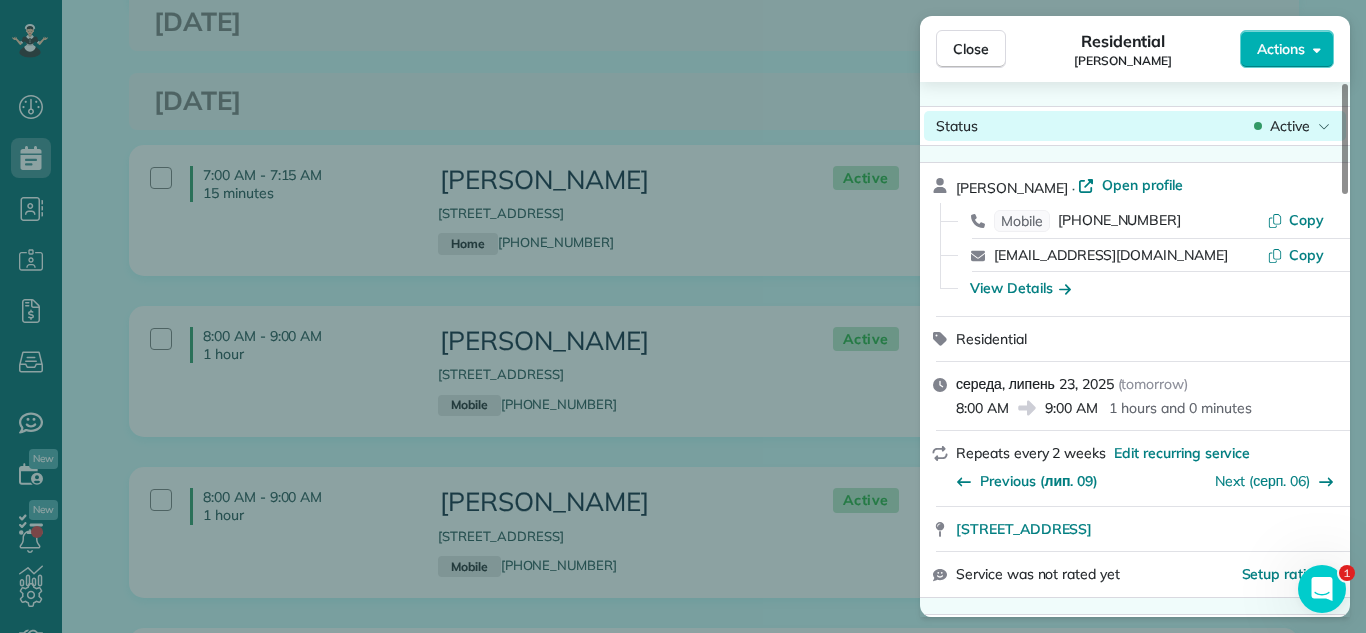 click on "Active" at bounding box center (1290, 126) 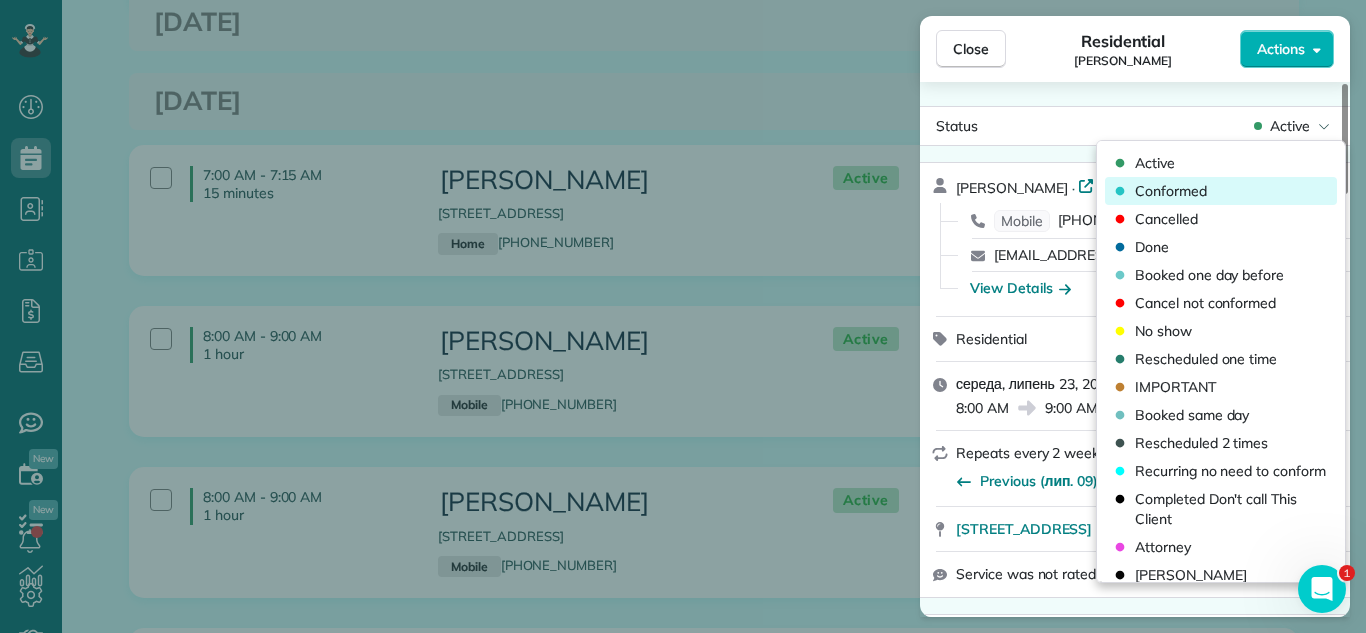 click on "Conformed" at bounding box center [1221, 191] 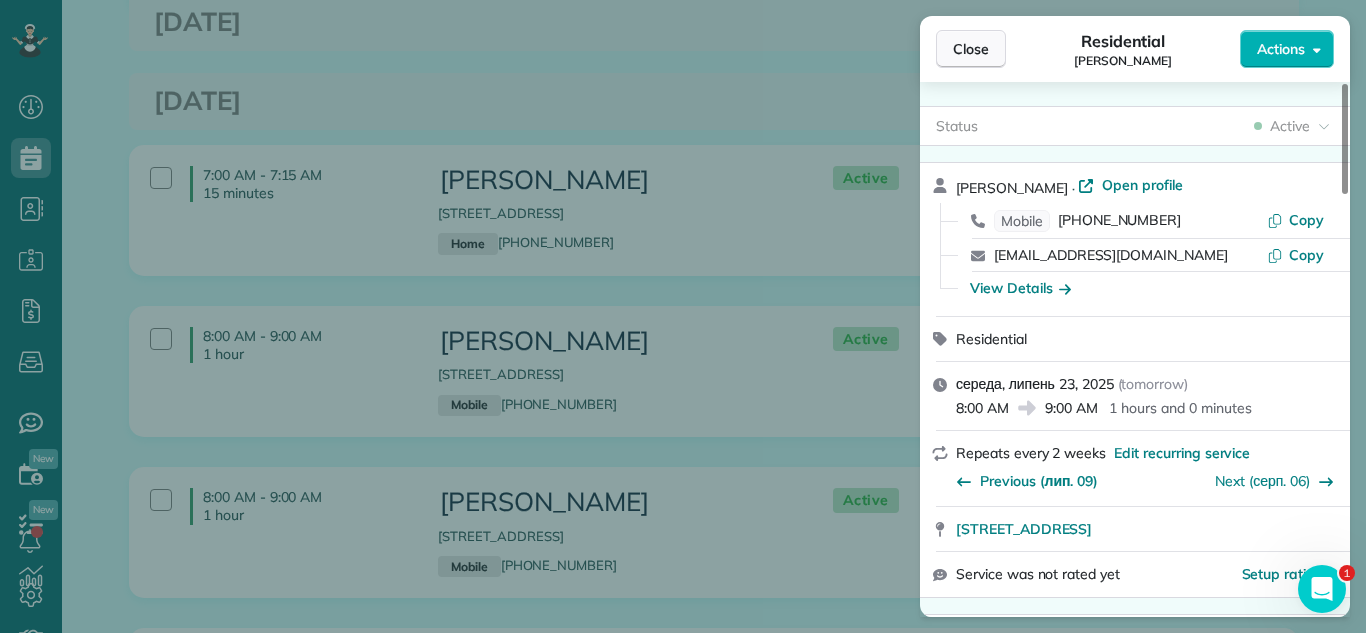 click on "Close" at bounding box center [971, 49] 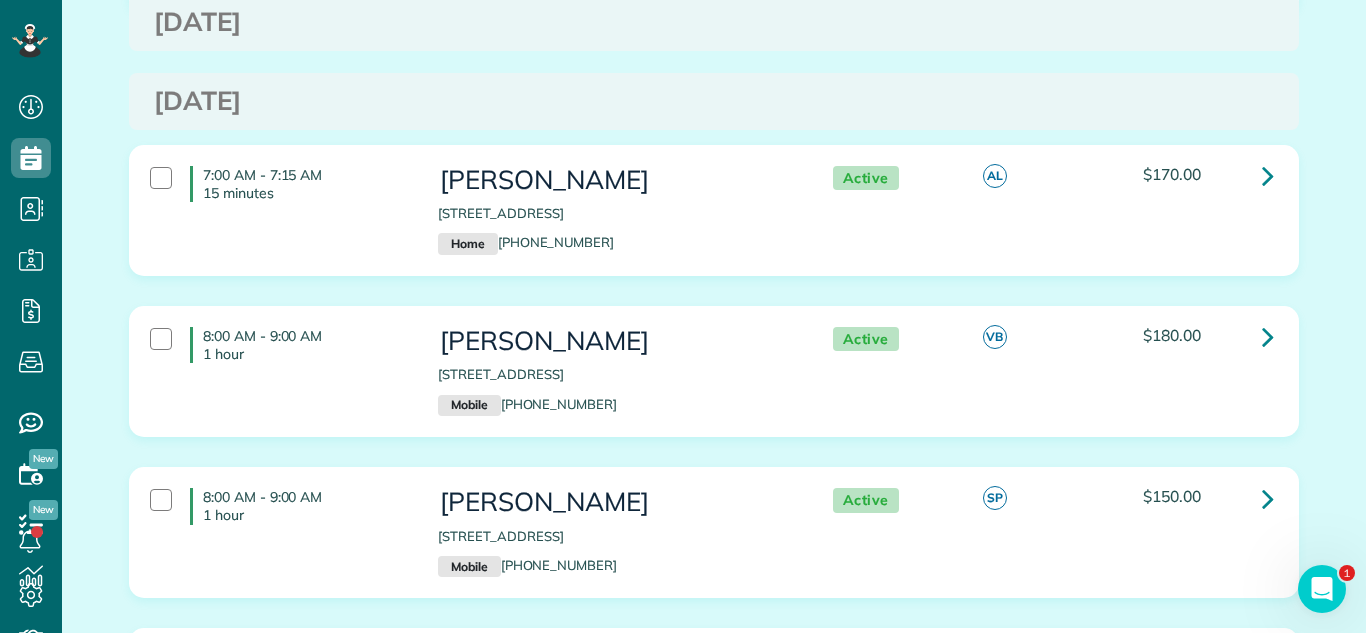 click on "8:00 AM -  9:00 AM
1 hour
Paul Woyat
2544 Emerald Lane Lindenhurst IL 60046
Mobile
(708) 567-9370
Active
VB
$180.00" at bounding box center [714, 386] 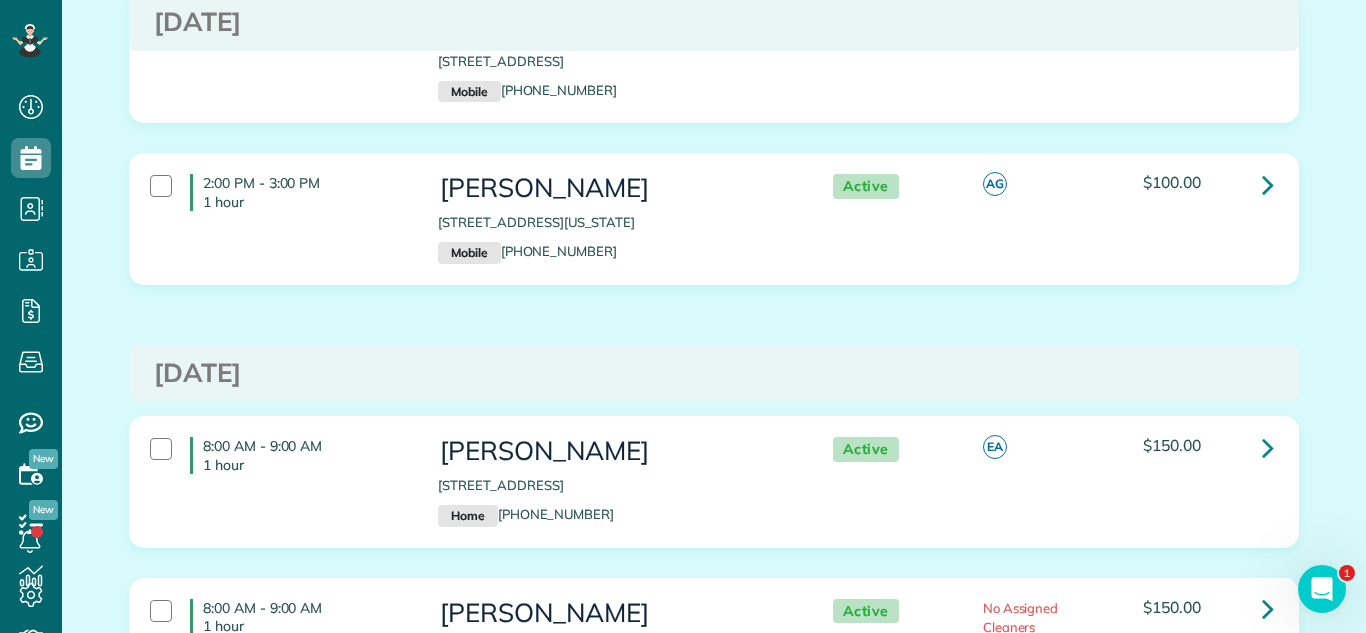 scroll, scrollTop: 2577, scrollLeft: 0, axis: vertical 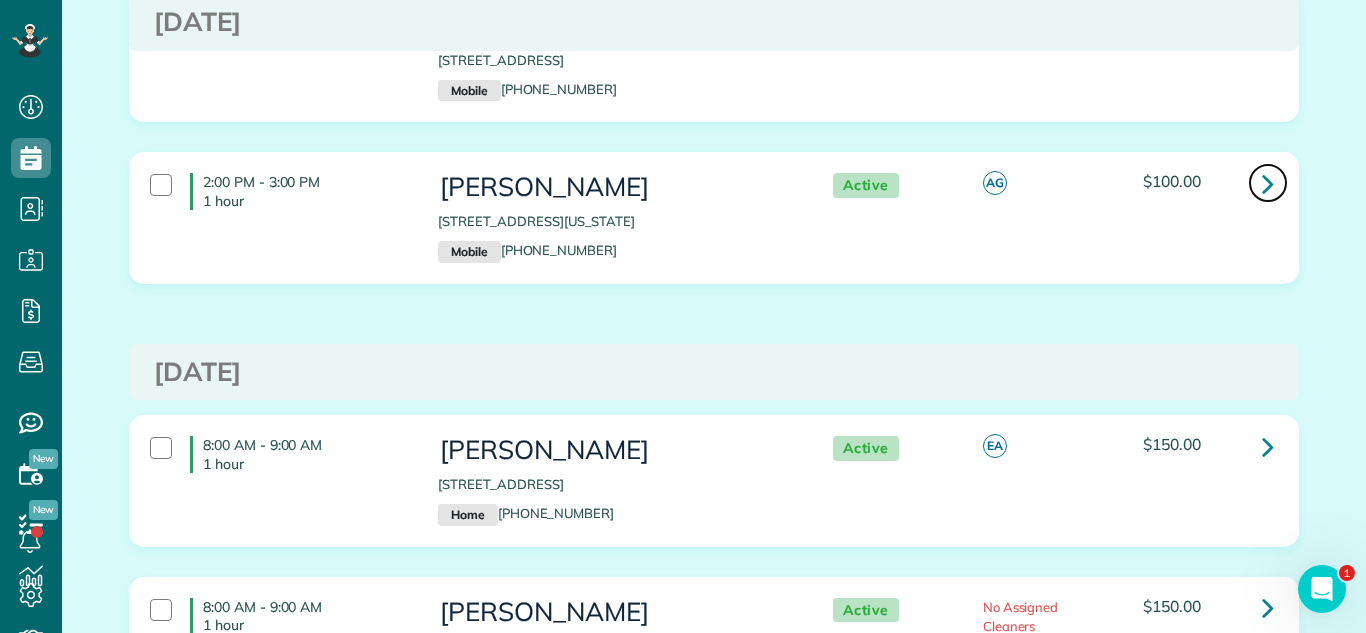 click at bounding box center [1268, 183] 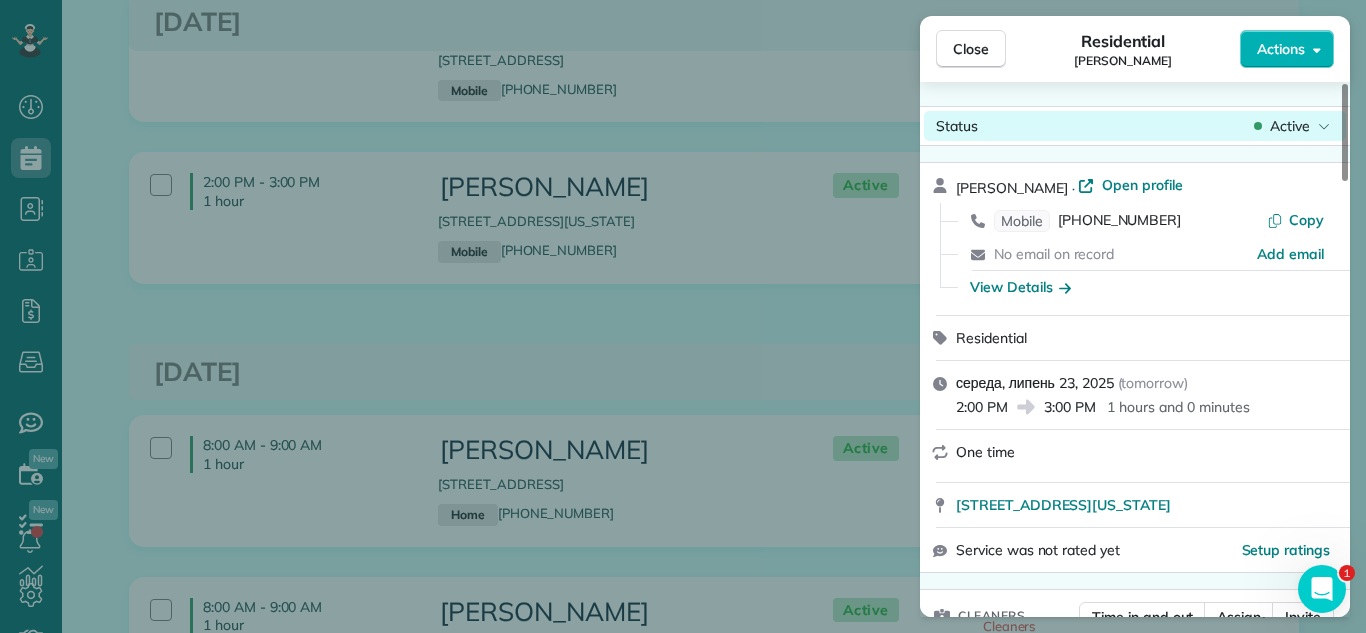 click on "Status Active" at bounding box center [1135, 126] 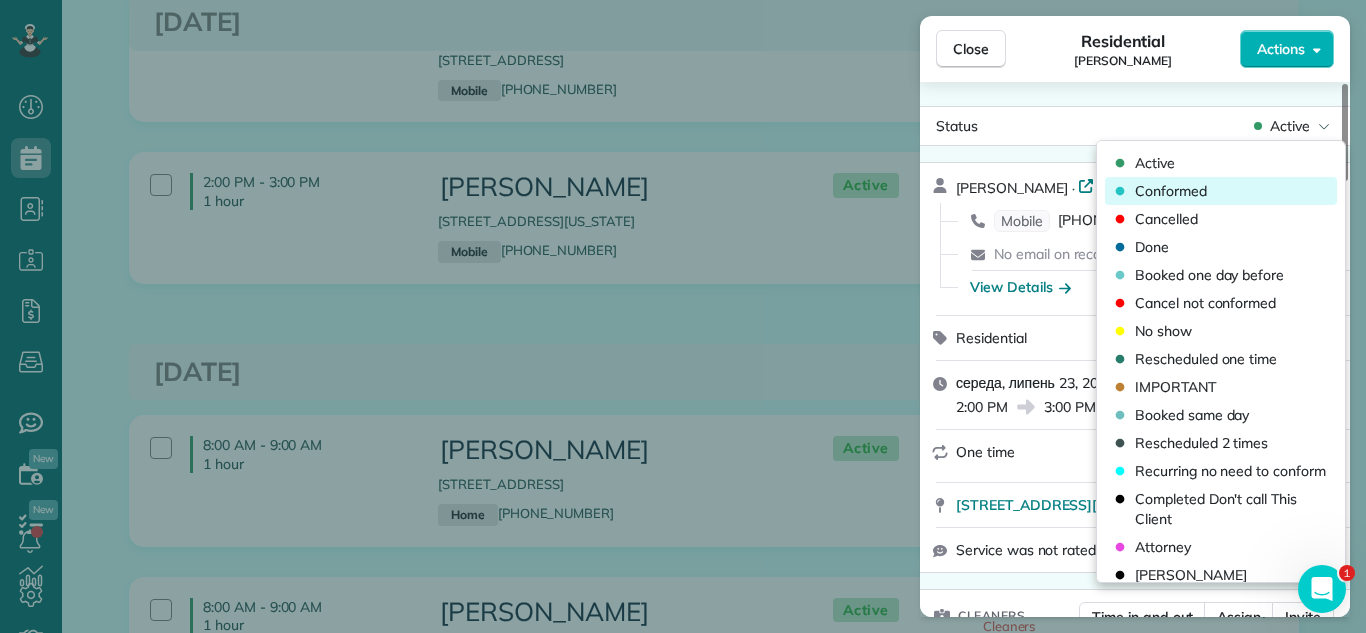 click on "Conformed" at bounding box center [1171, 191] 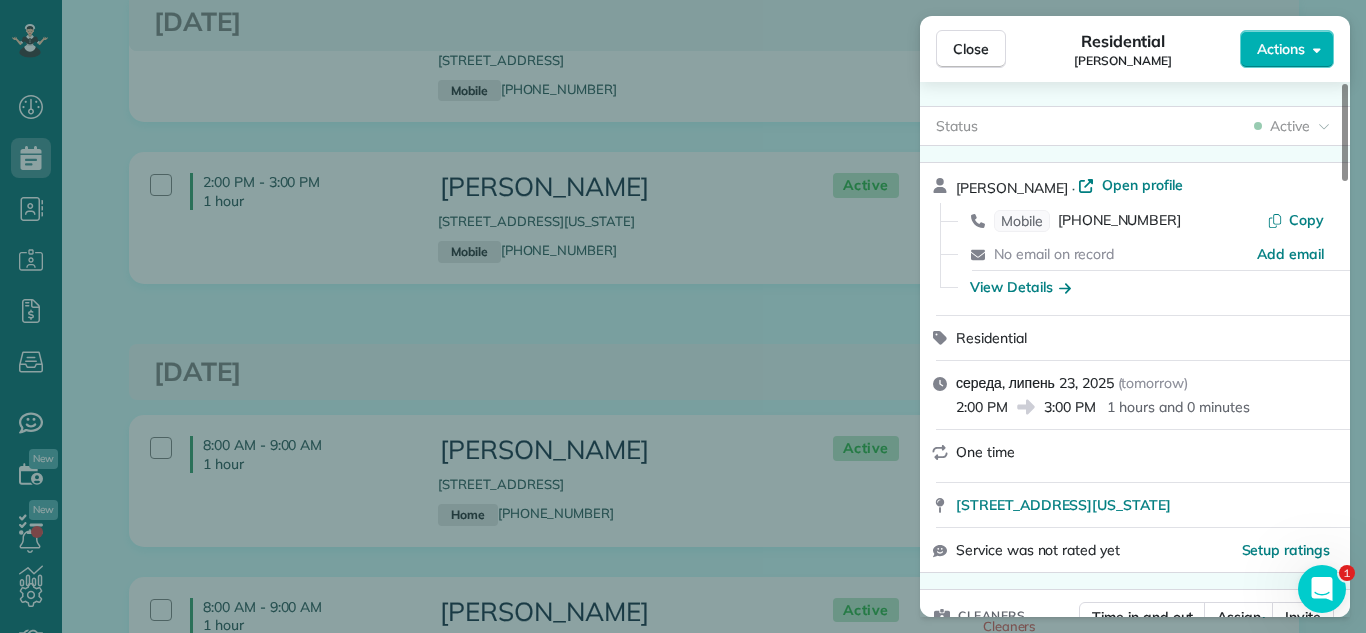click on "Close Residential Ariel Huang Actions" at bounding box center (1135, 49) 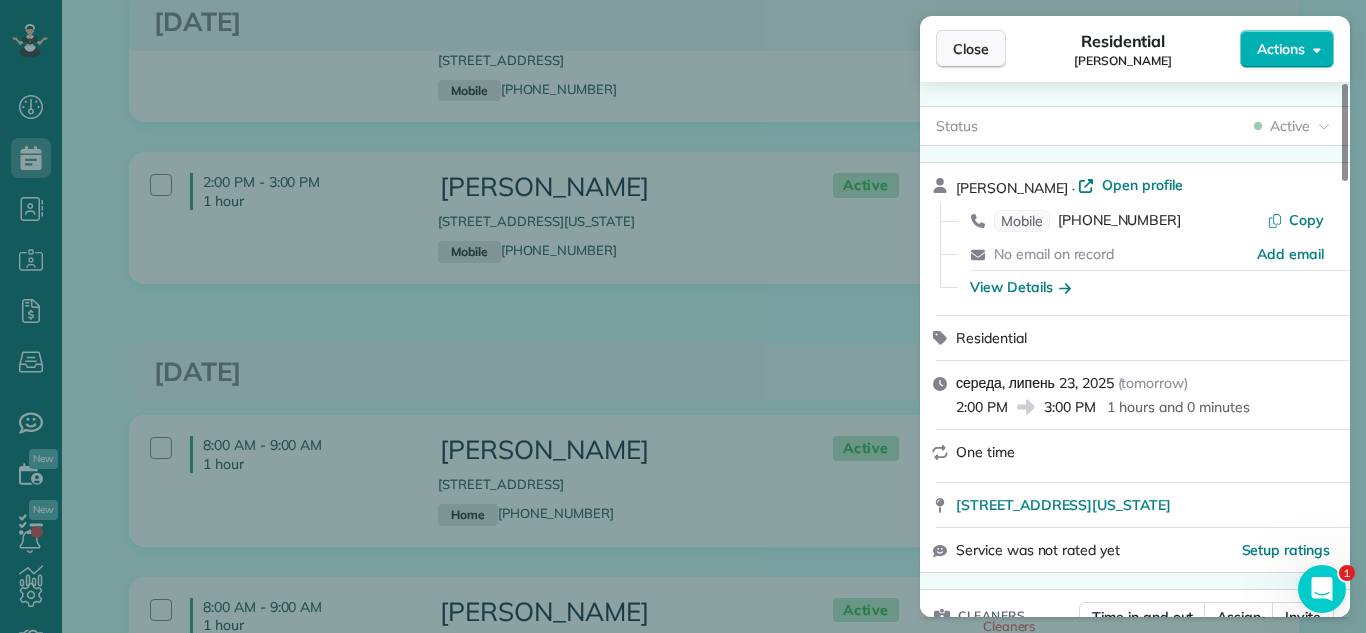 click on "Close" at bounding box center [971, 49] 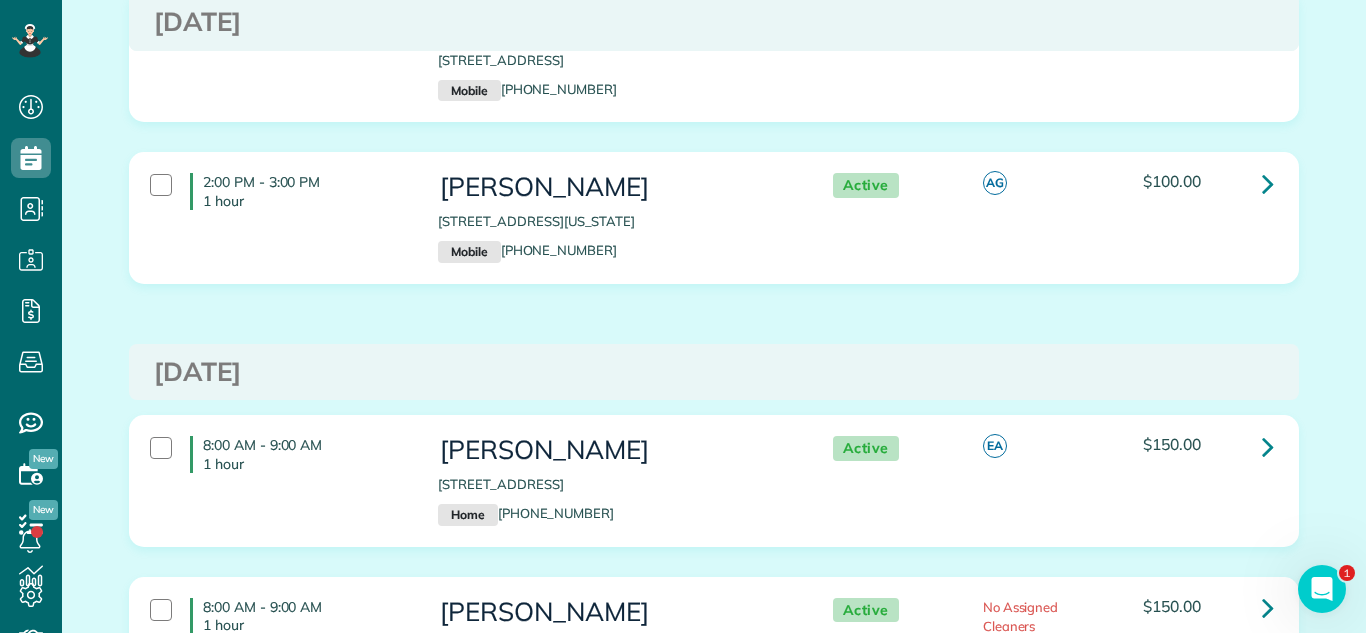 click on "[DATE]" at bounding box center (714, 372) 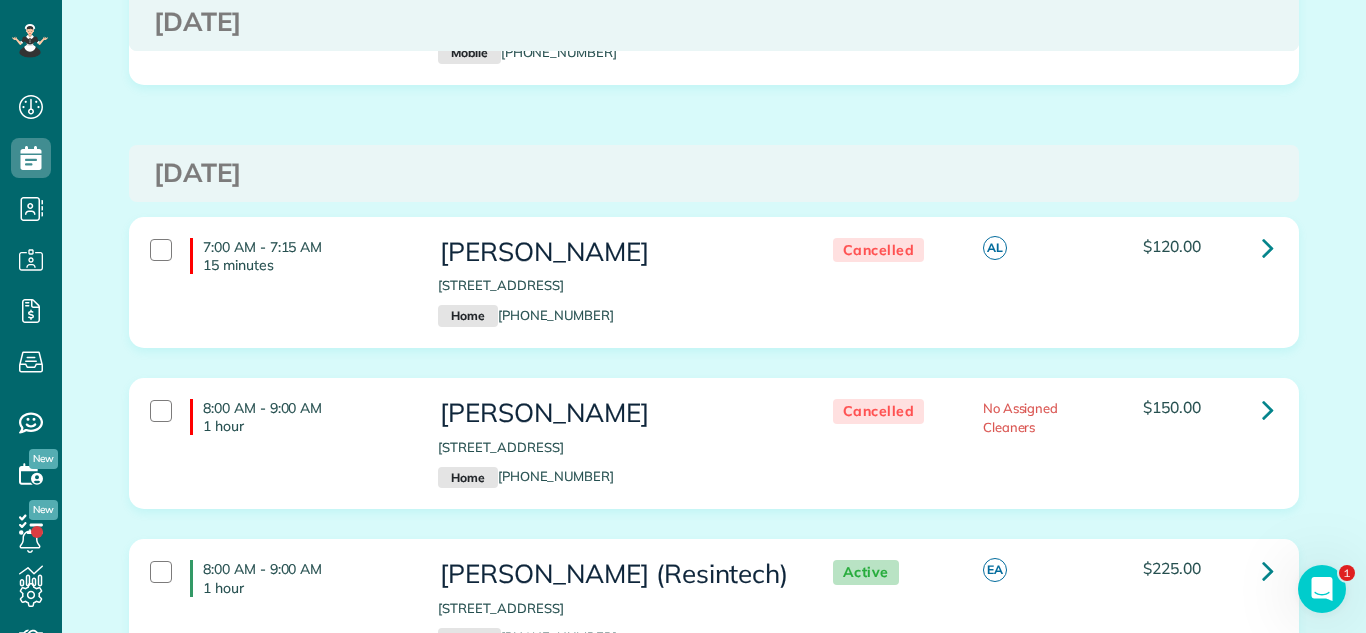 scroll, scrollTop: 4427, scrollLeft: 0, axis: vertical 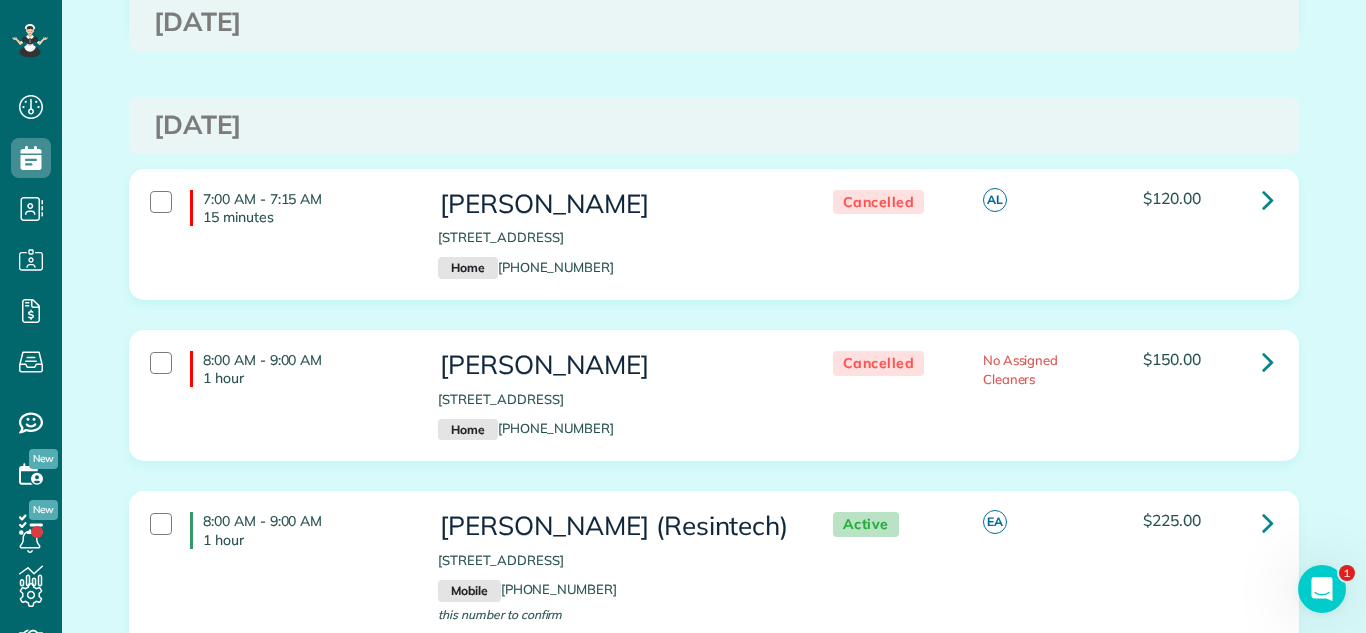 click on "7:00 AM -  7:15 AM
15 minutes
Carol Bunch
1000 North Lake Shore Drive Chicago IL 60611
Home
(312) 953-0962
Cancelled
AL
$120.00" at bounding box center [714, 249] 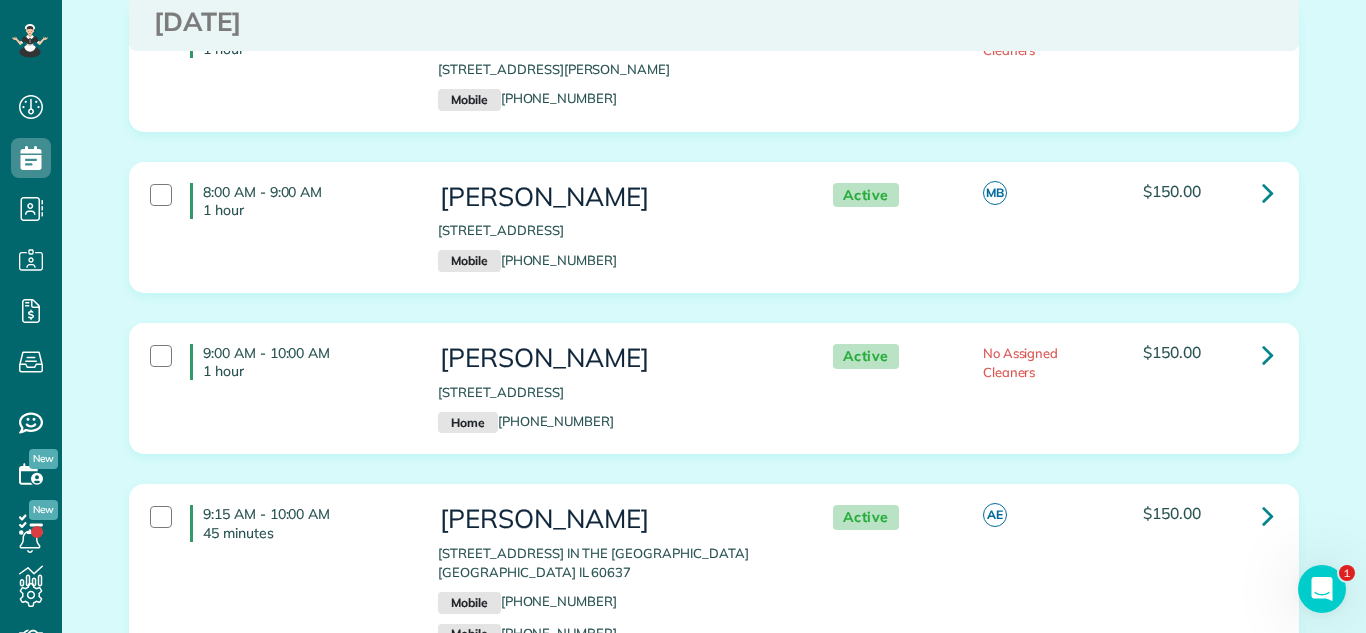 scroll, scrollTop: 3154, scrollLeft: 0, axis: vertical 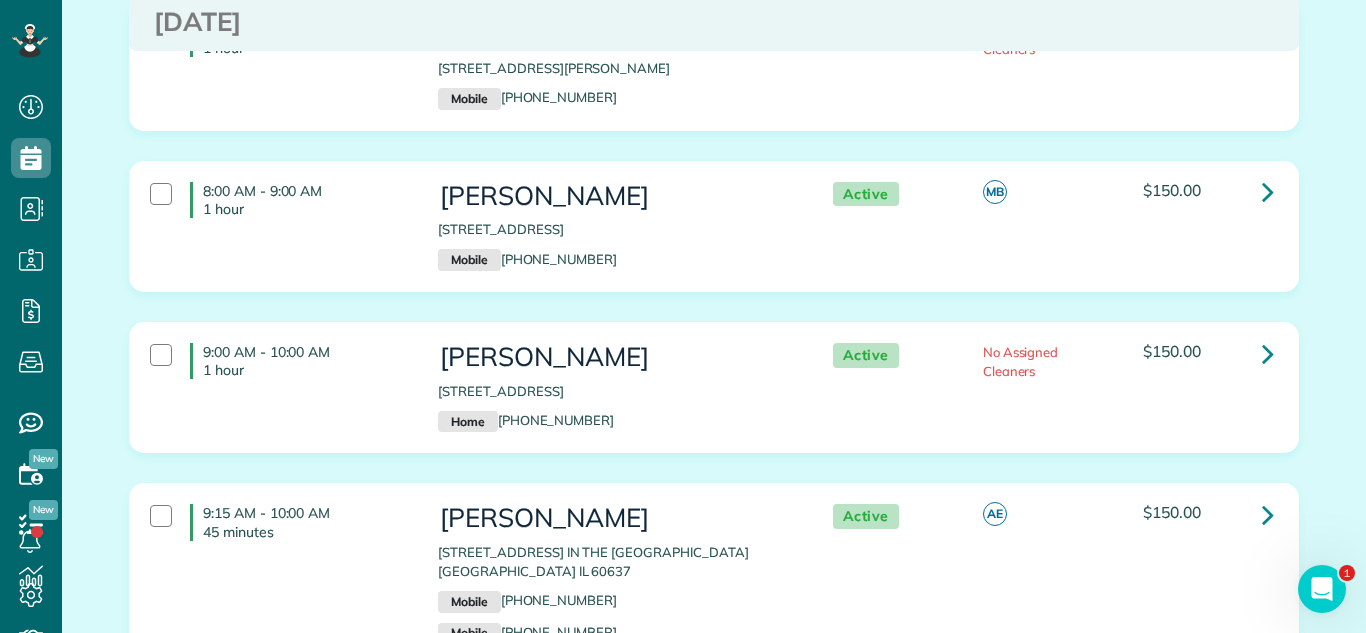 click on "9:00 AM - 10:00 AM
1 hour
Mari Eckerle
7200 Presidential Drive Gurnee IL 60031
Home
(847) 401-4400
Active
No Assigned Cleaners
$150.00" at bounding box center (714, 402) 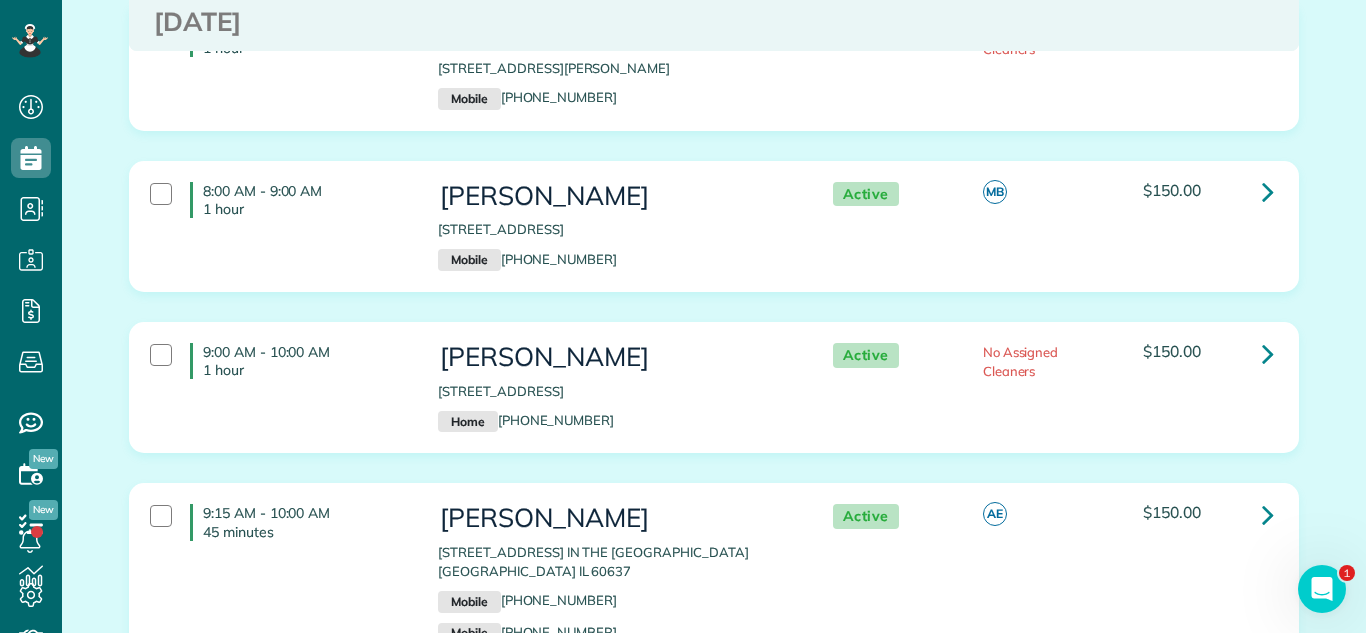 click on "[PERSON_NAME]" at bounding box center (615, 357) 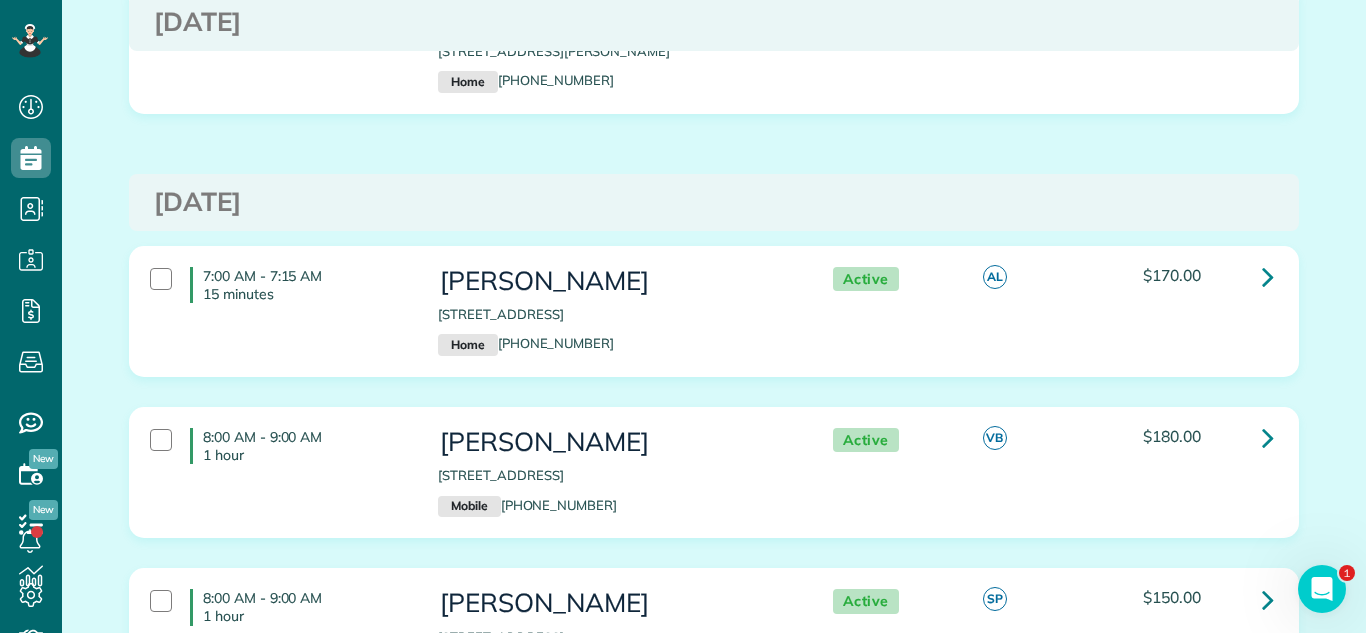 scroll, scrollTop: 829, scrollLeft: 0, axis: vertical 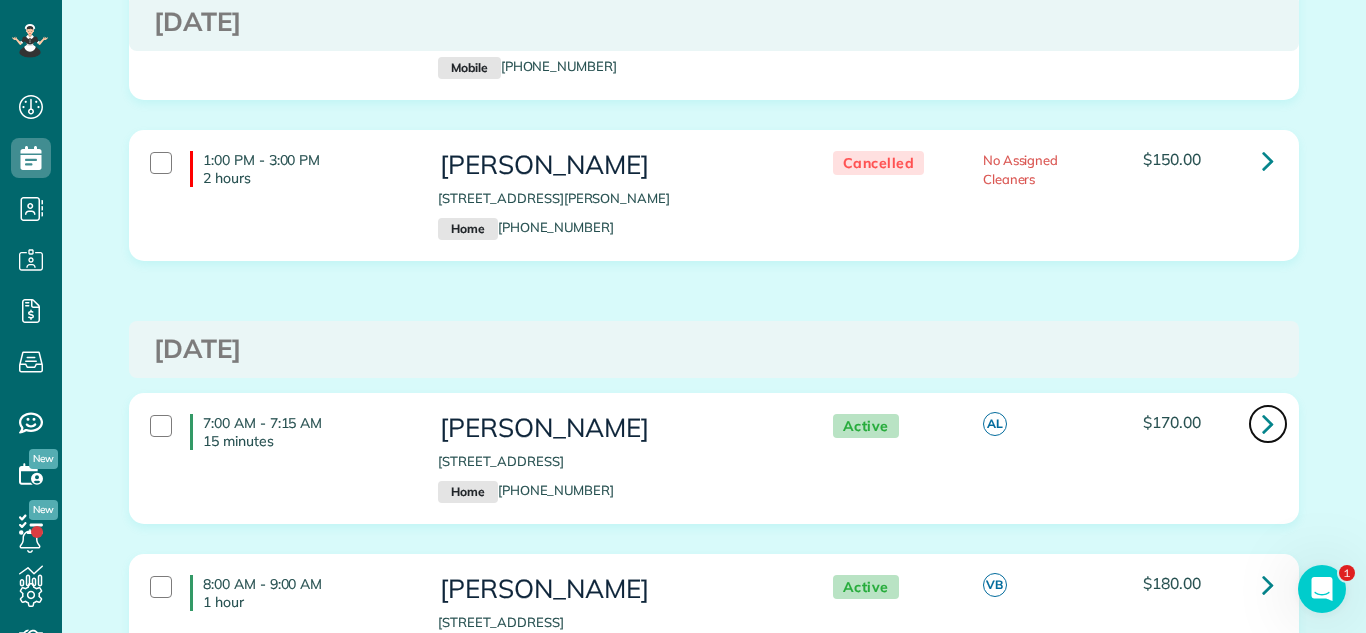 click at bounding box center (1268, 423) 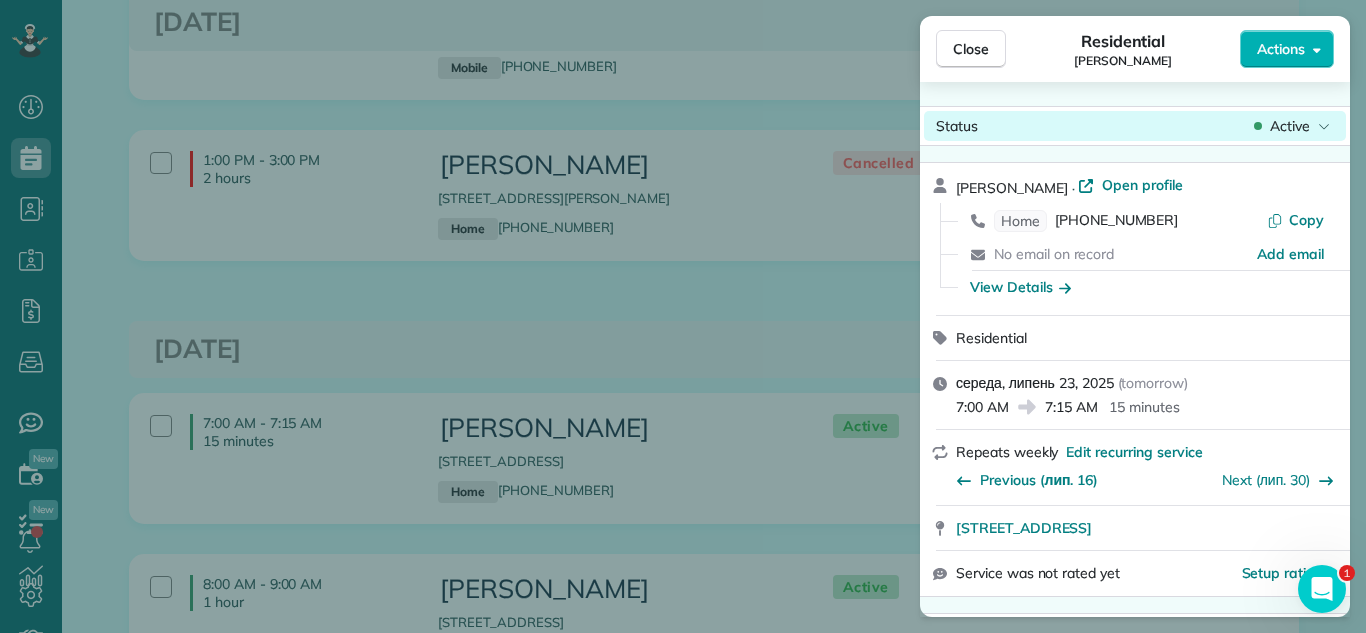 click on "Active" at bounding box center [1292, 126] 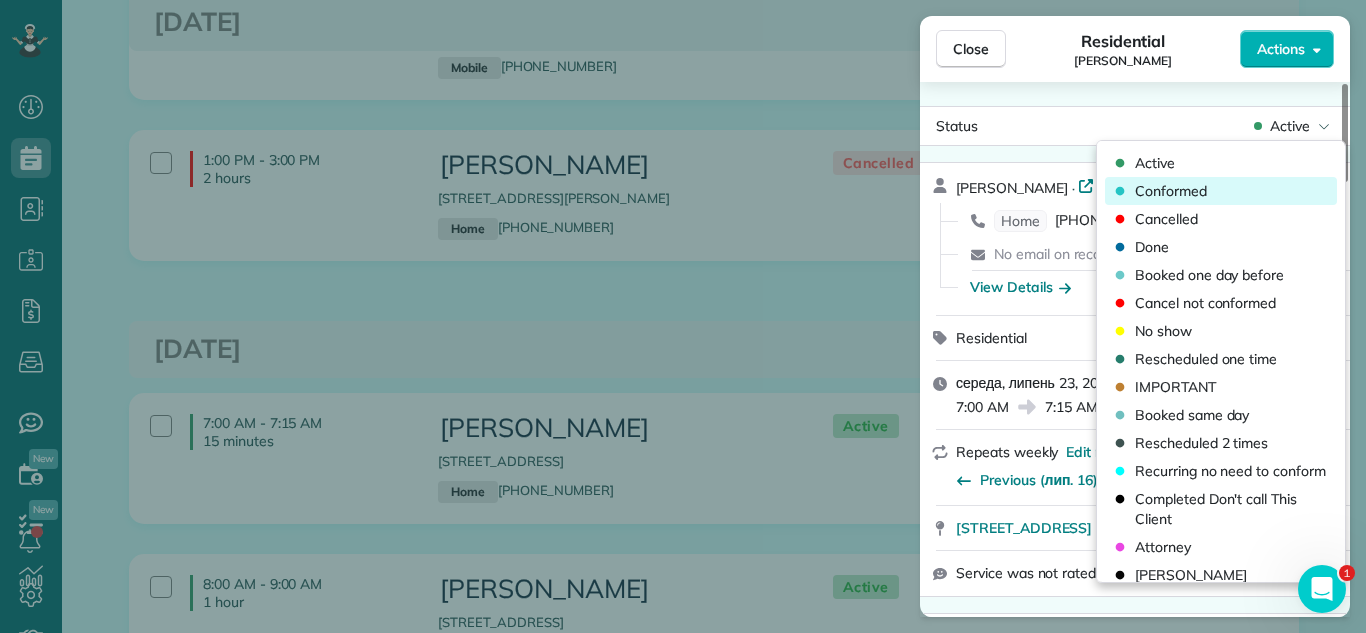 click on "Conformed" at bounding box center (1221, 191) 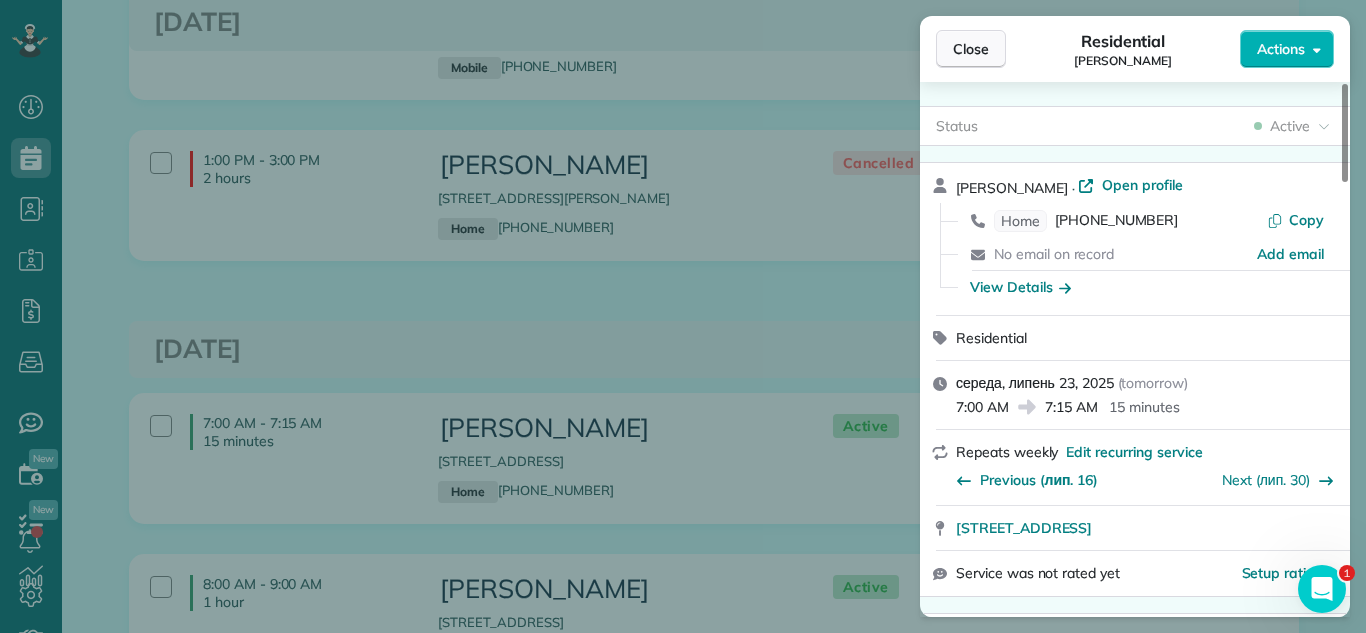 click on "Close" at bounding box center (971, 49) 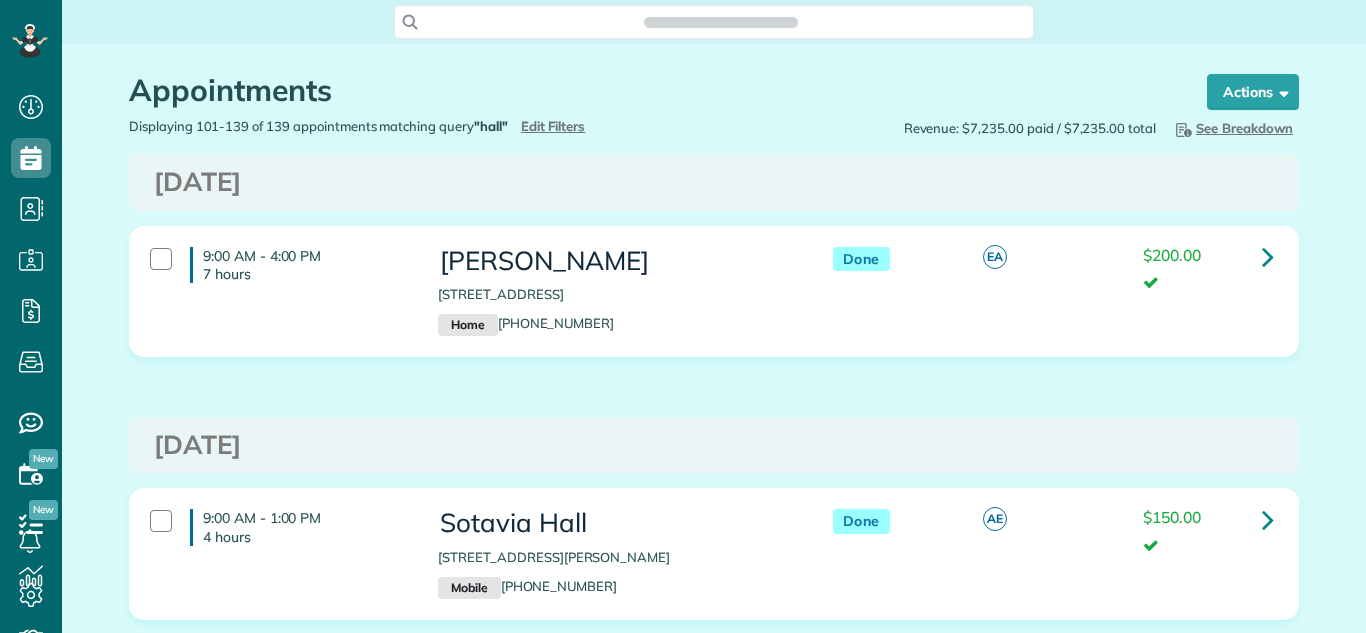 scroll, scrollTop: 0, scrollLeft: 0, axis: both 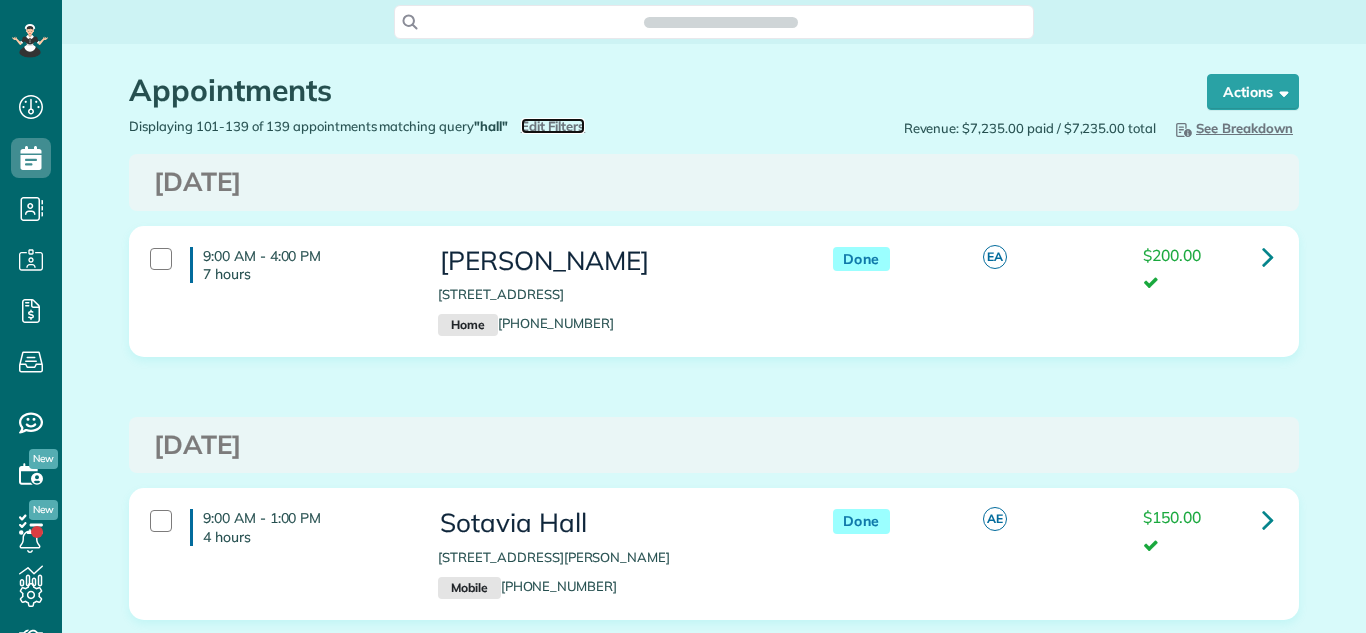 type on "**********" 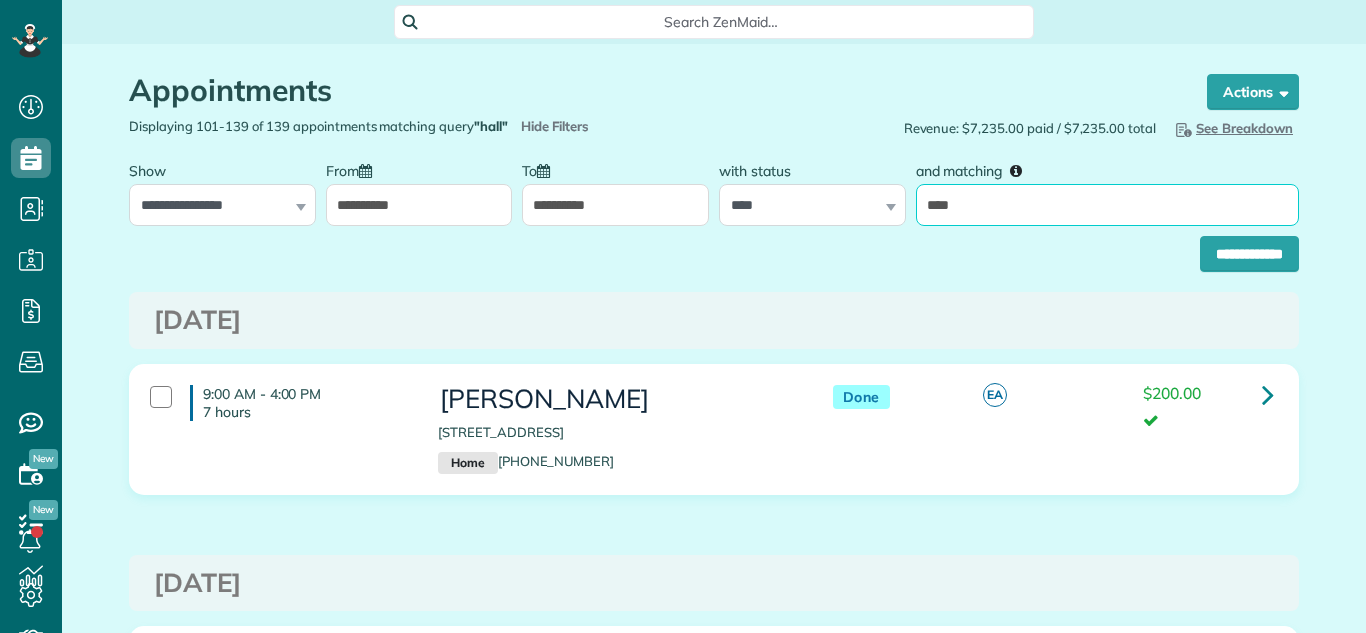 click on "****" at bounding box center [1107, 205] 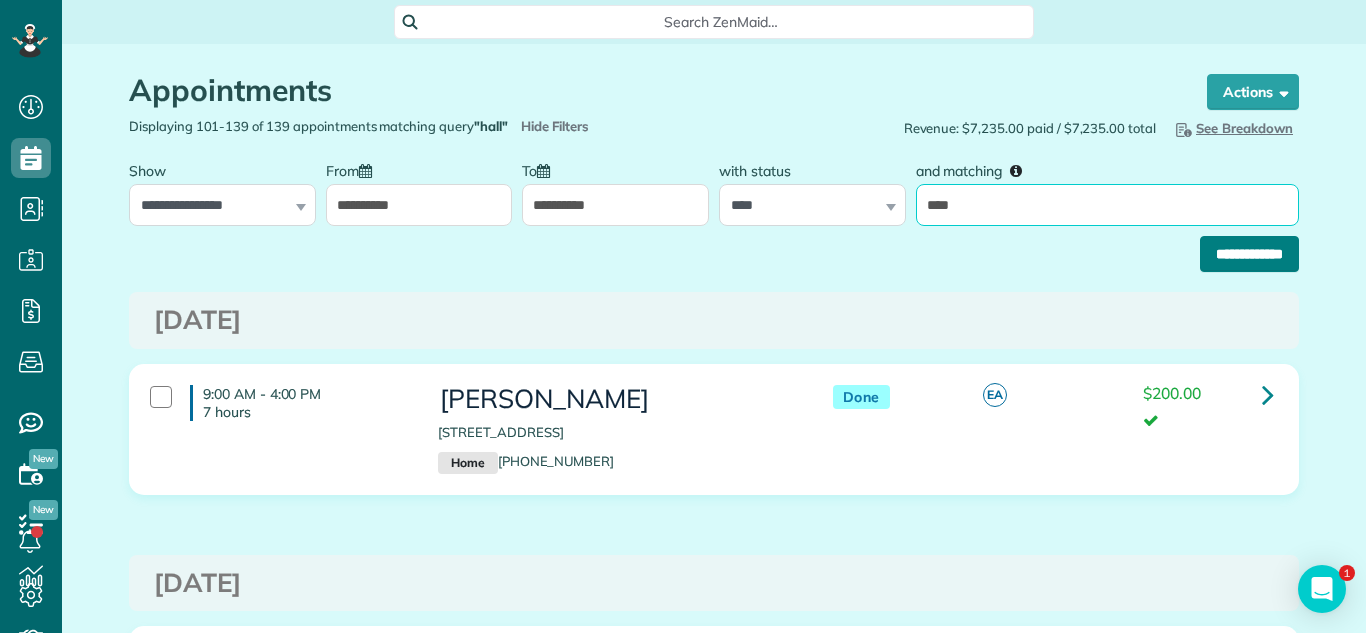 type on "****" 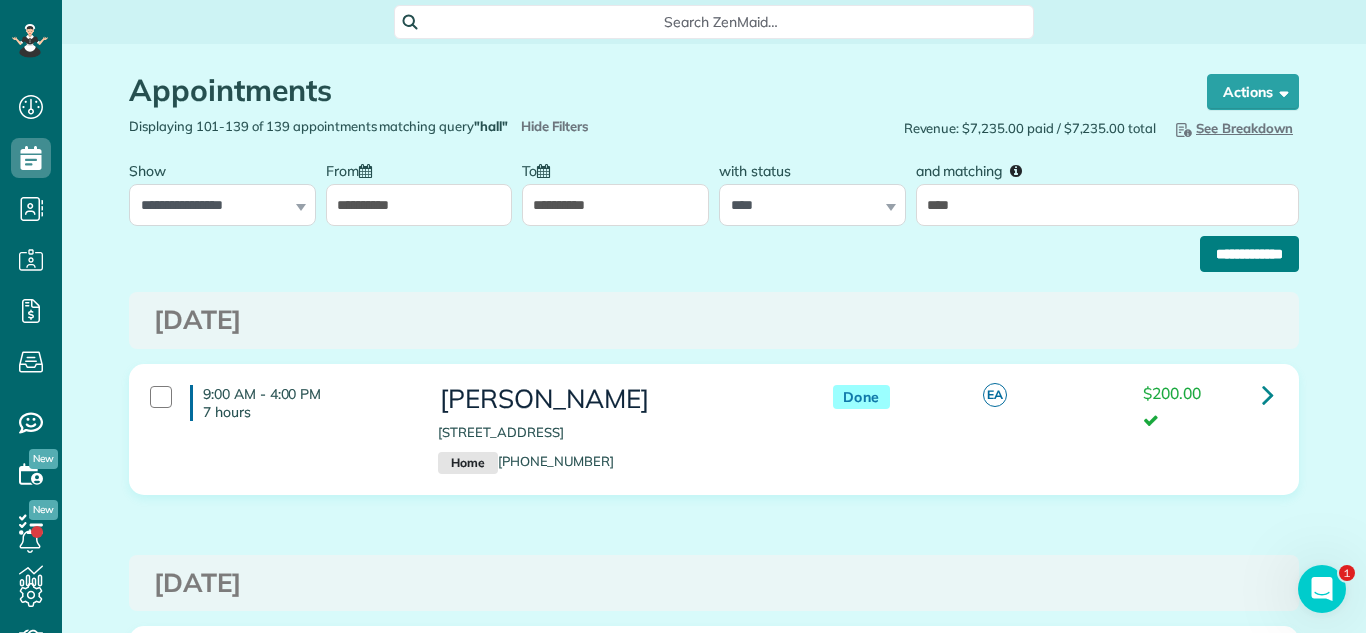 click on "**********" at bounding box center (1249, 254) 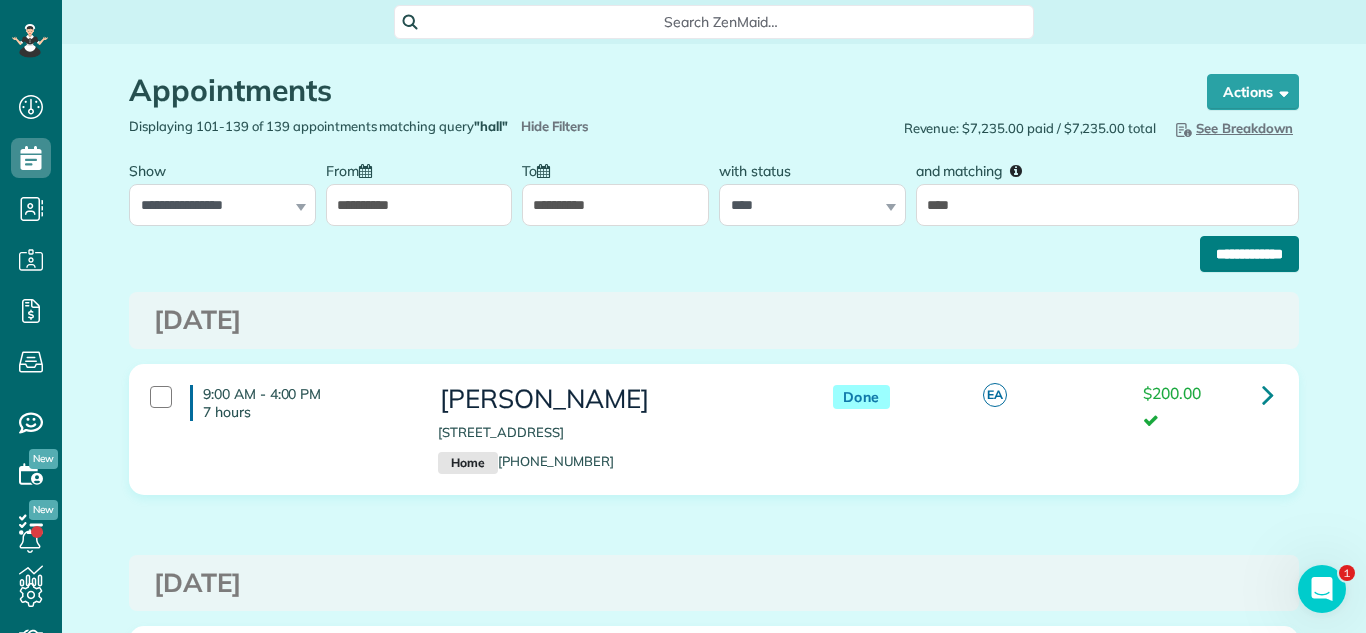 scroll, scrollTop: 0, scrollLeft: 0, axis: both 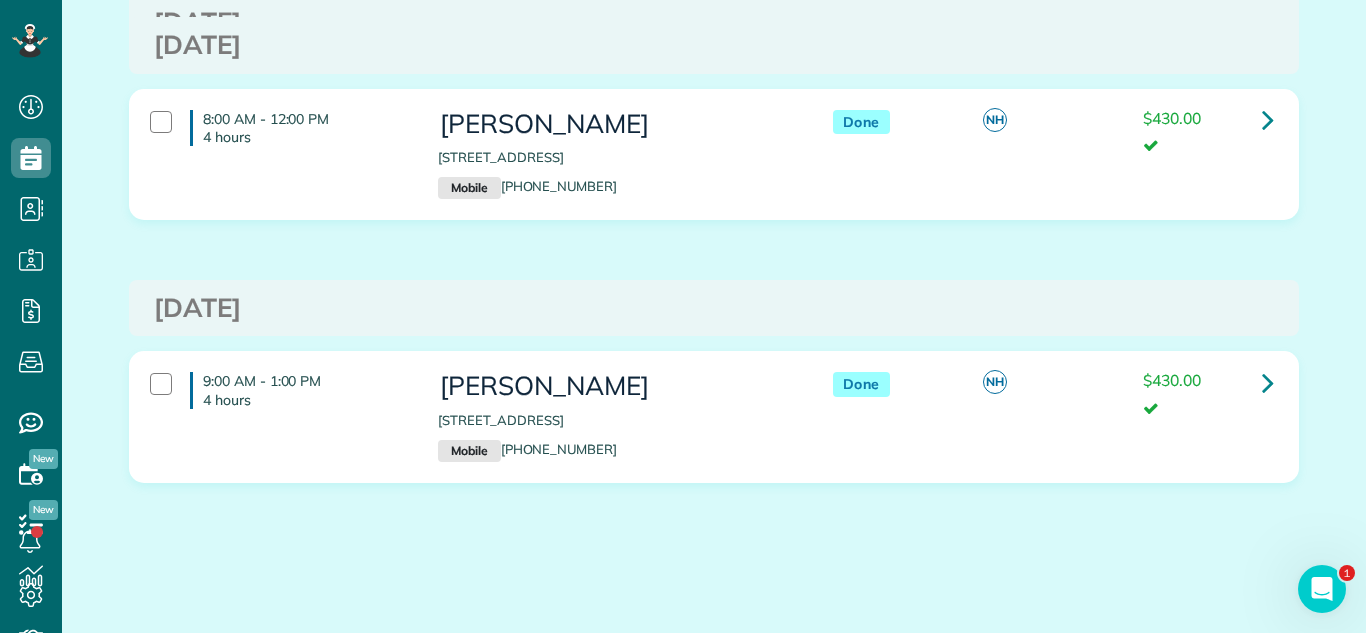 drag, startPoint x: 433, startPoint y: 412, endPoint x: 765, endPoint y: 406, distance: 332.0542 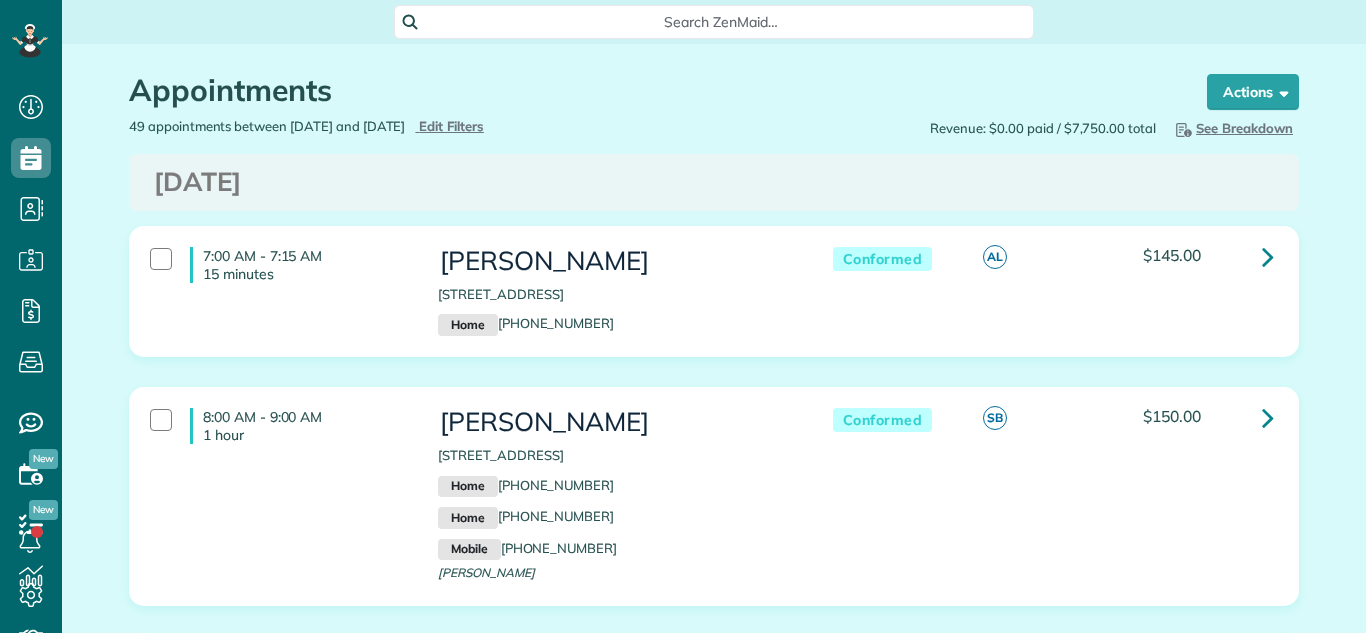 scroll, scrollTop: 0, scrollLeft: 0, axis: both 